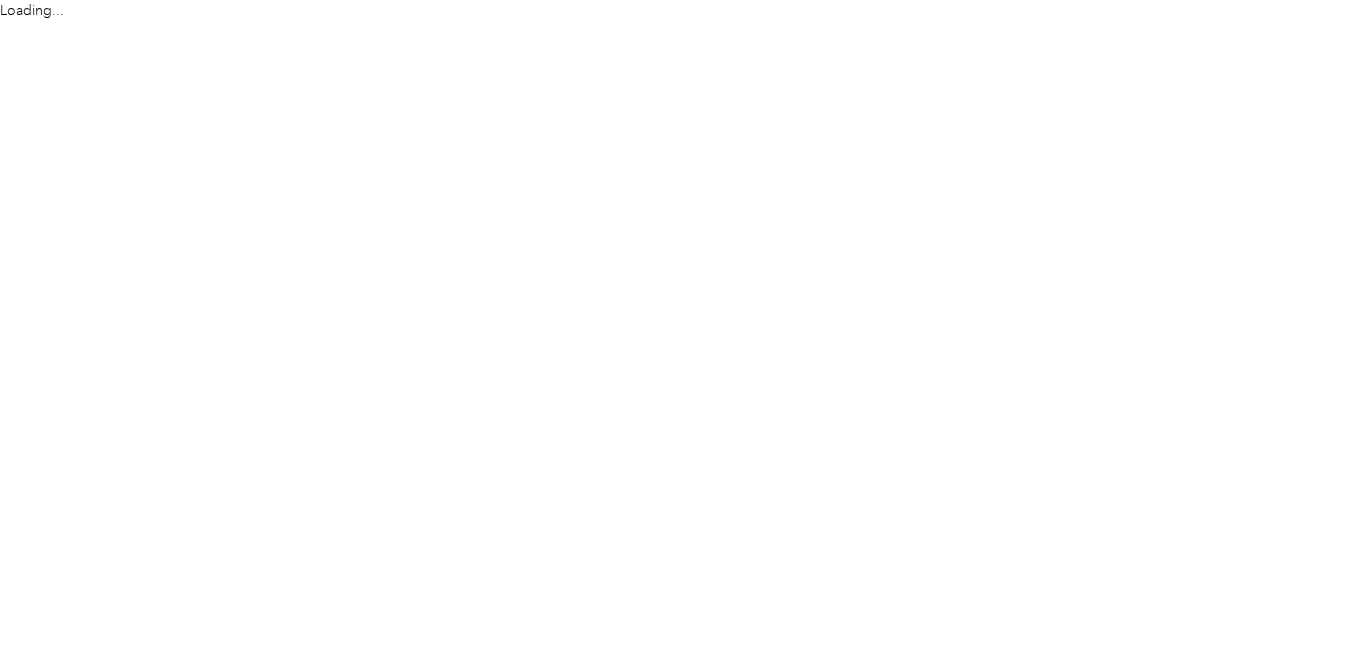 scroll, scrollTop: 0, scrollLeft: 0, axis: both 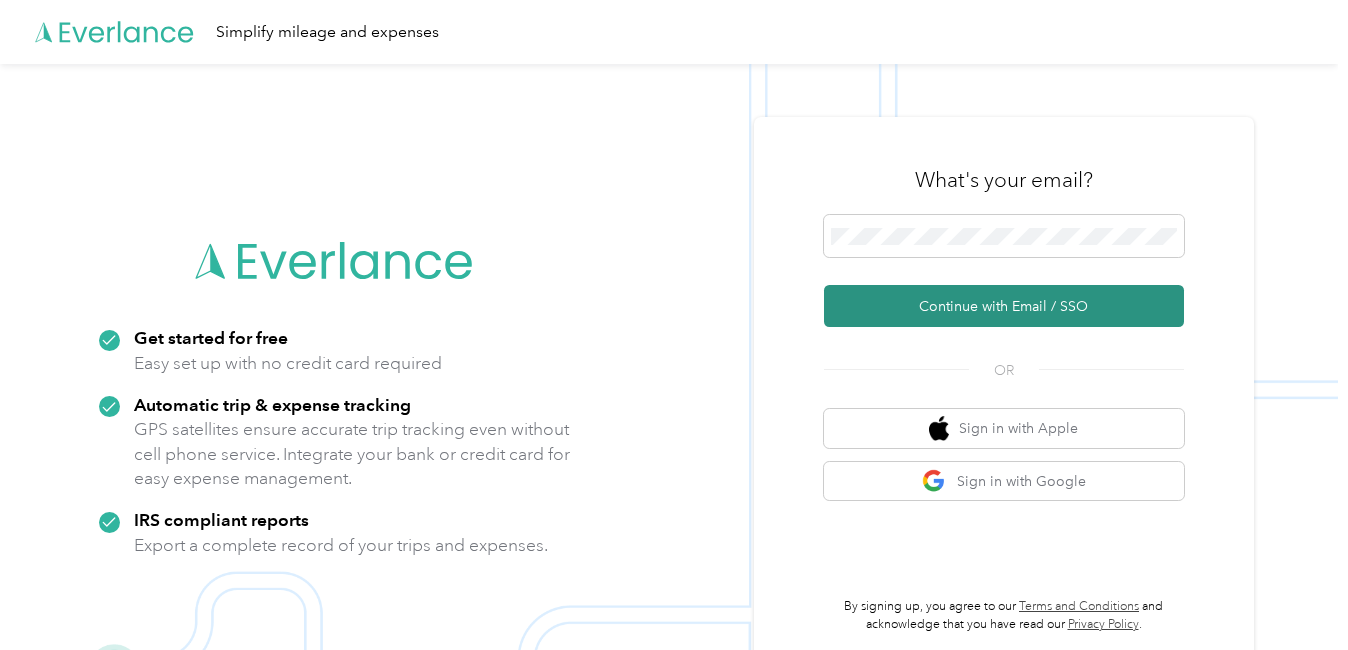 click on "Continue with Email / SSO" at bounding box center (1004, 306) 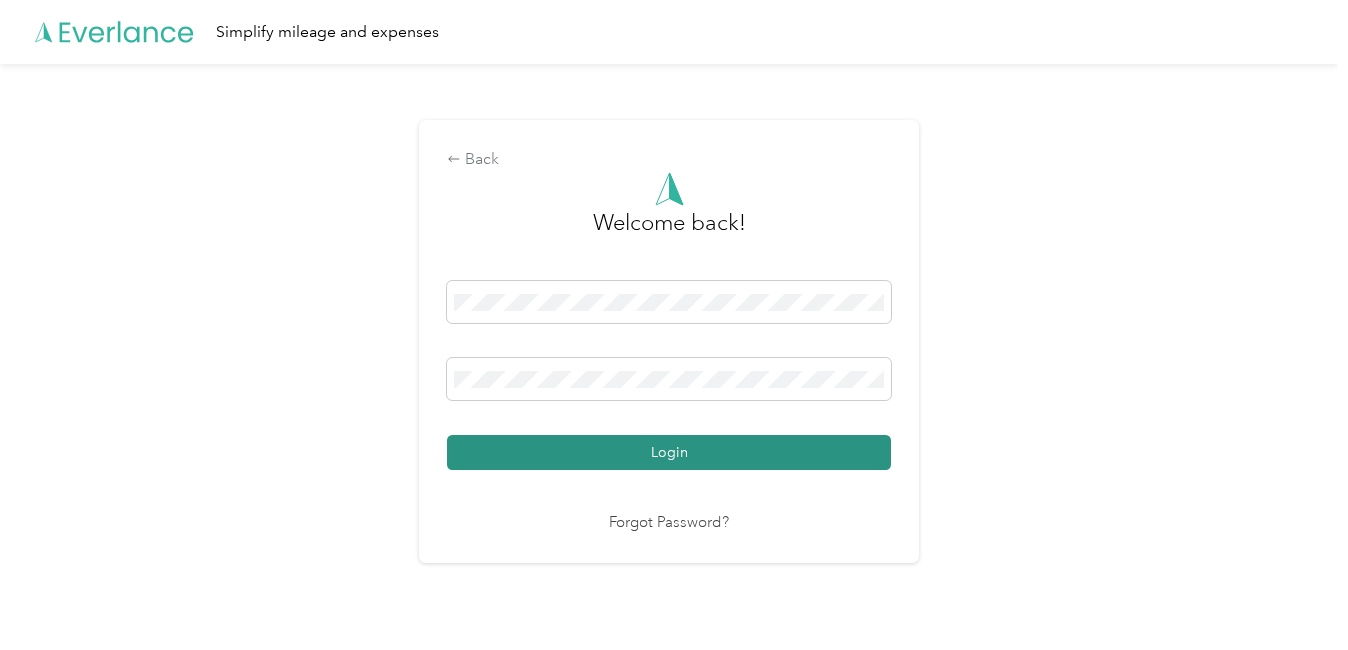 click on "Login" at bounding box center [669, 452] 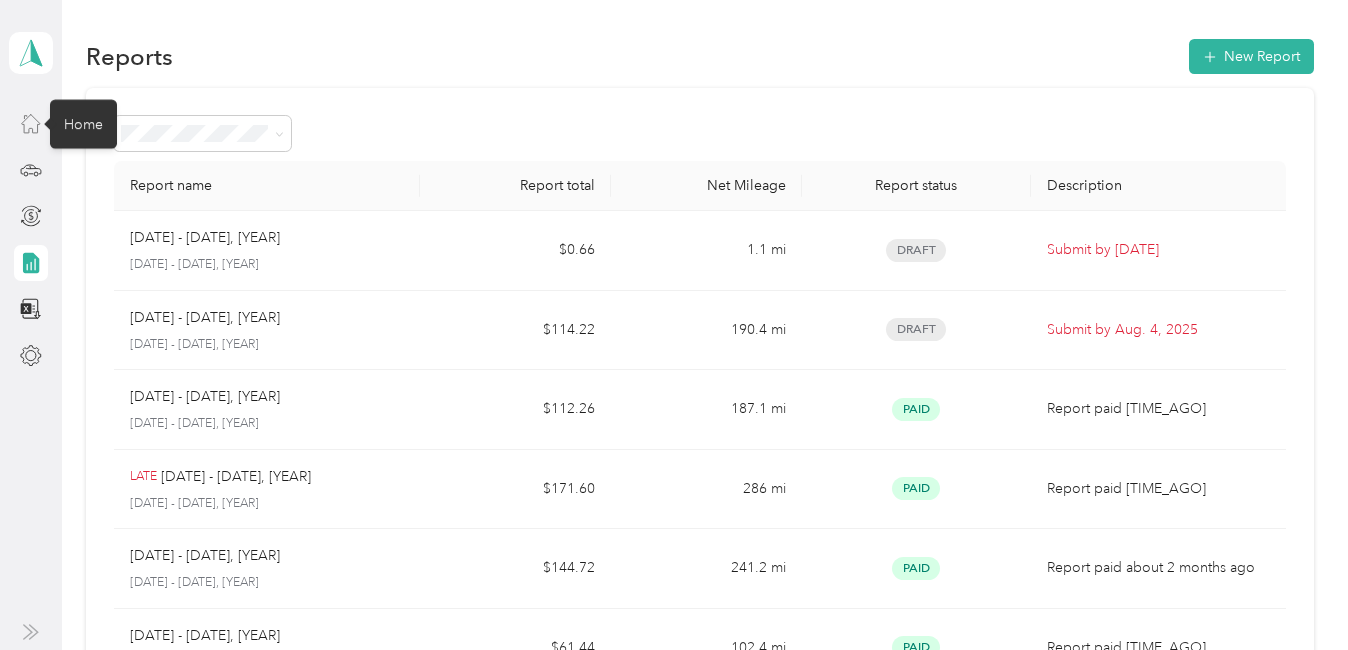 click 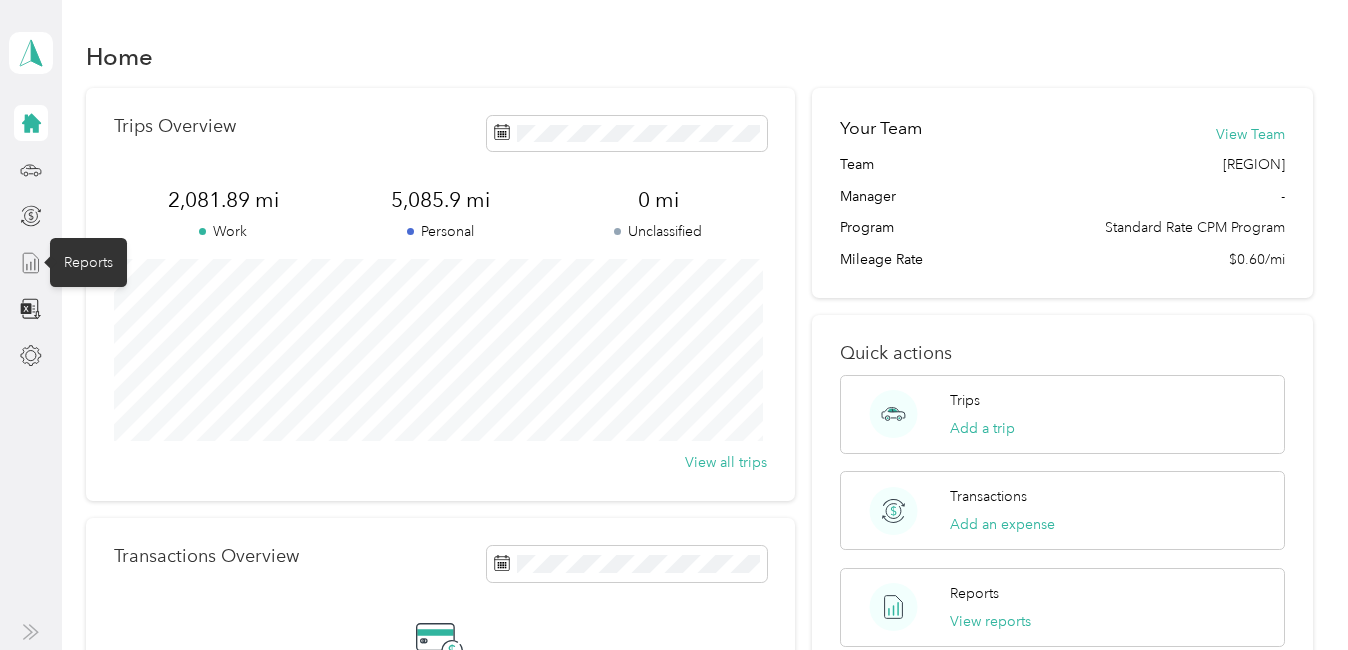 click 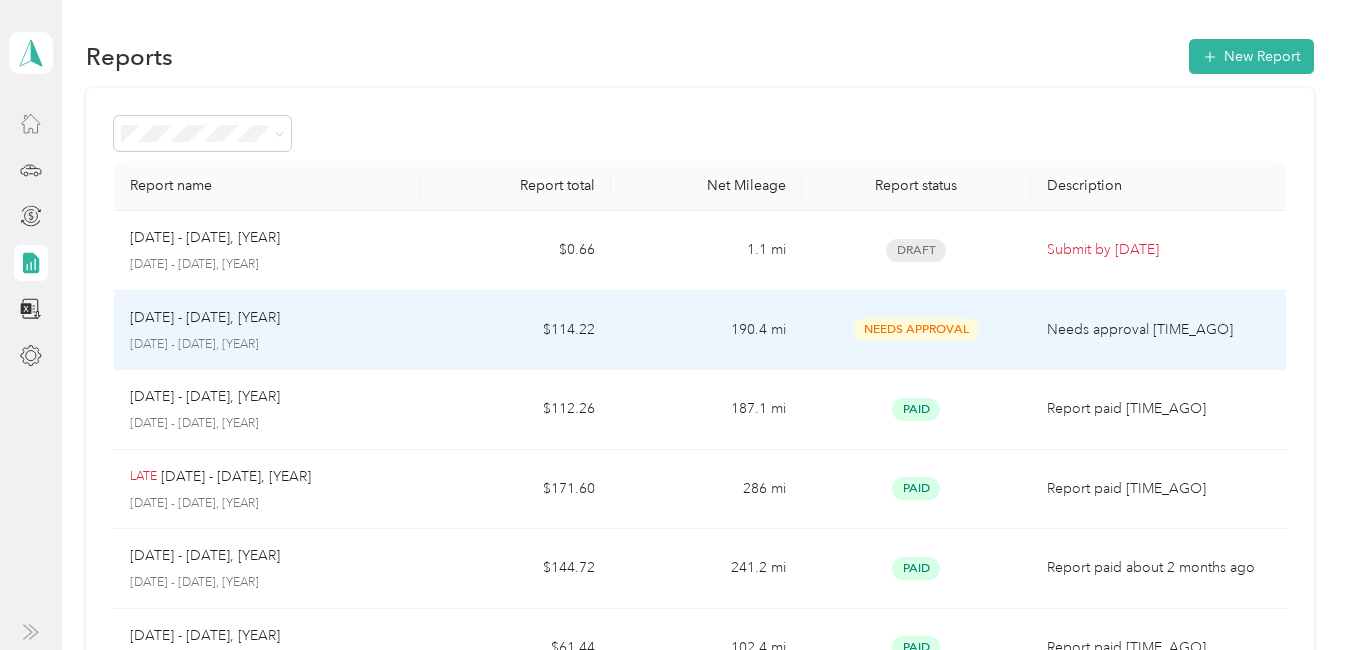 click on "[DATE] - [DATE], [YEAR] [DATE] - [DATE], [YEAR]" at bounding box center [266, 330] 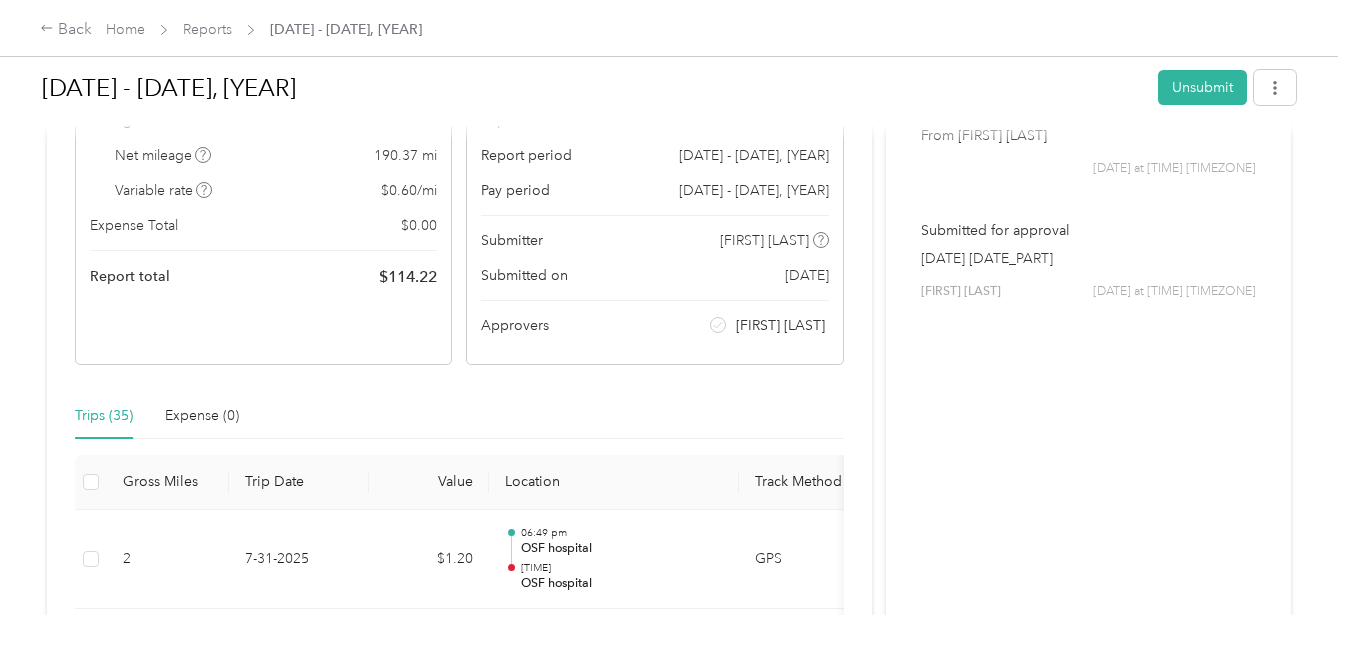 scroll, scrollTop: 0, scrollLeft: 0, axis: both 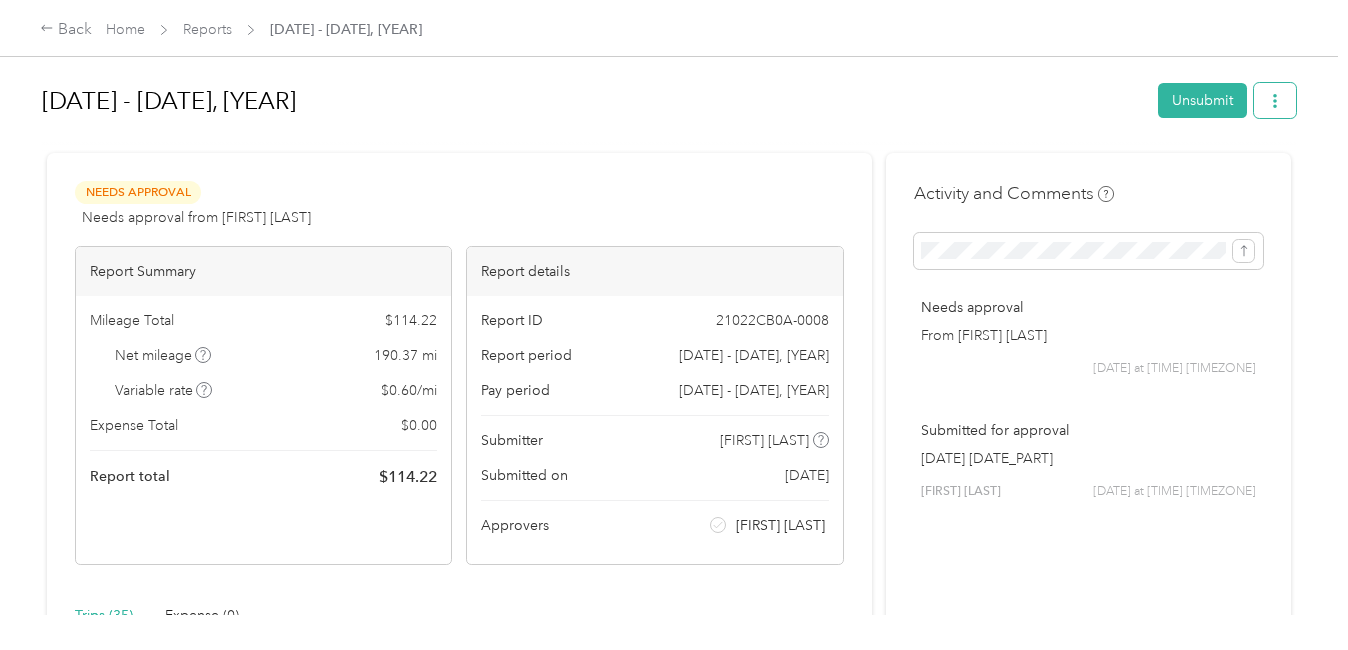 click 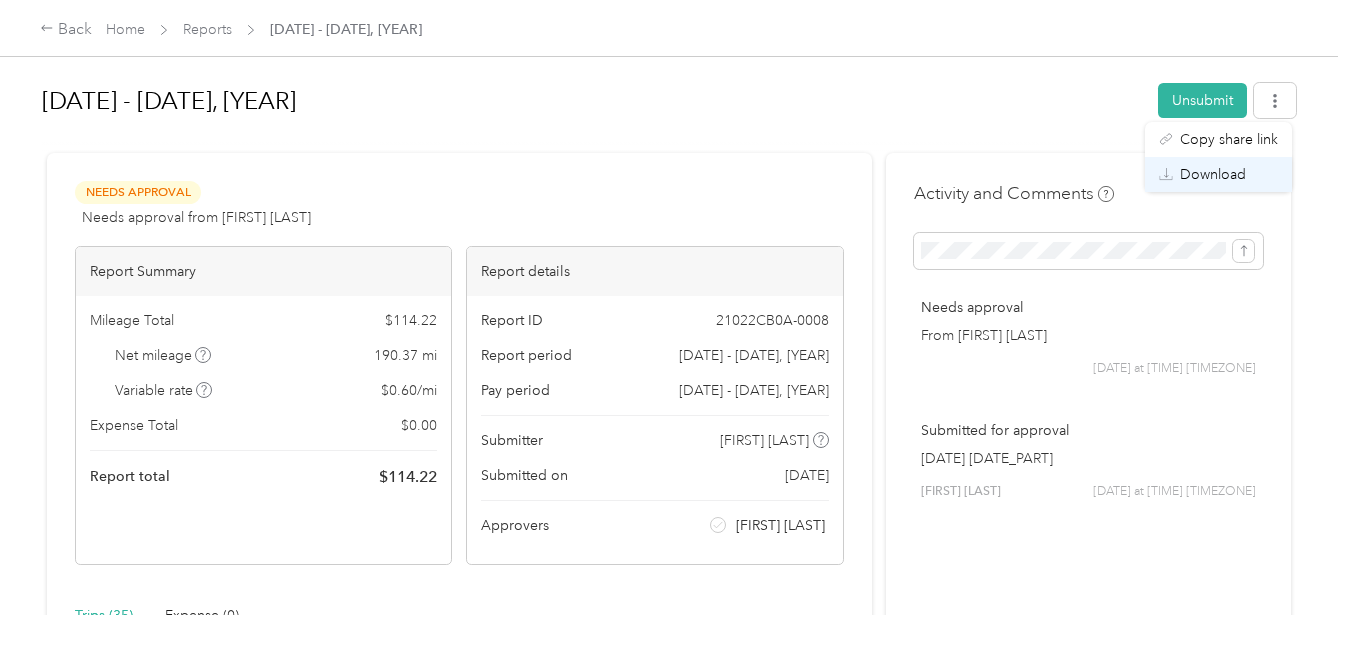 click on "Download" at bounding box center (1213, 174) 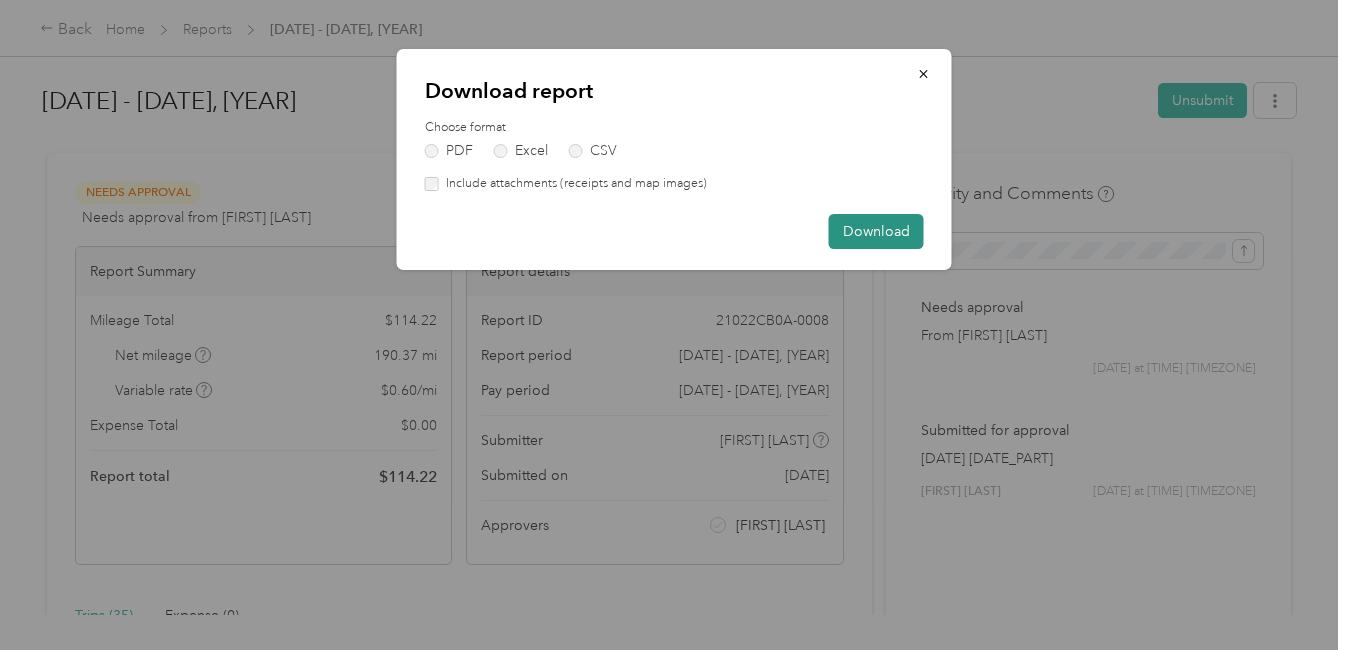 click on "Download" at bounding box center [876, 231] 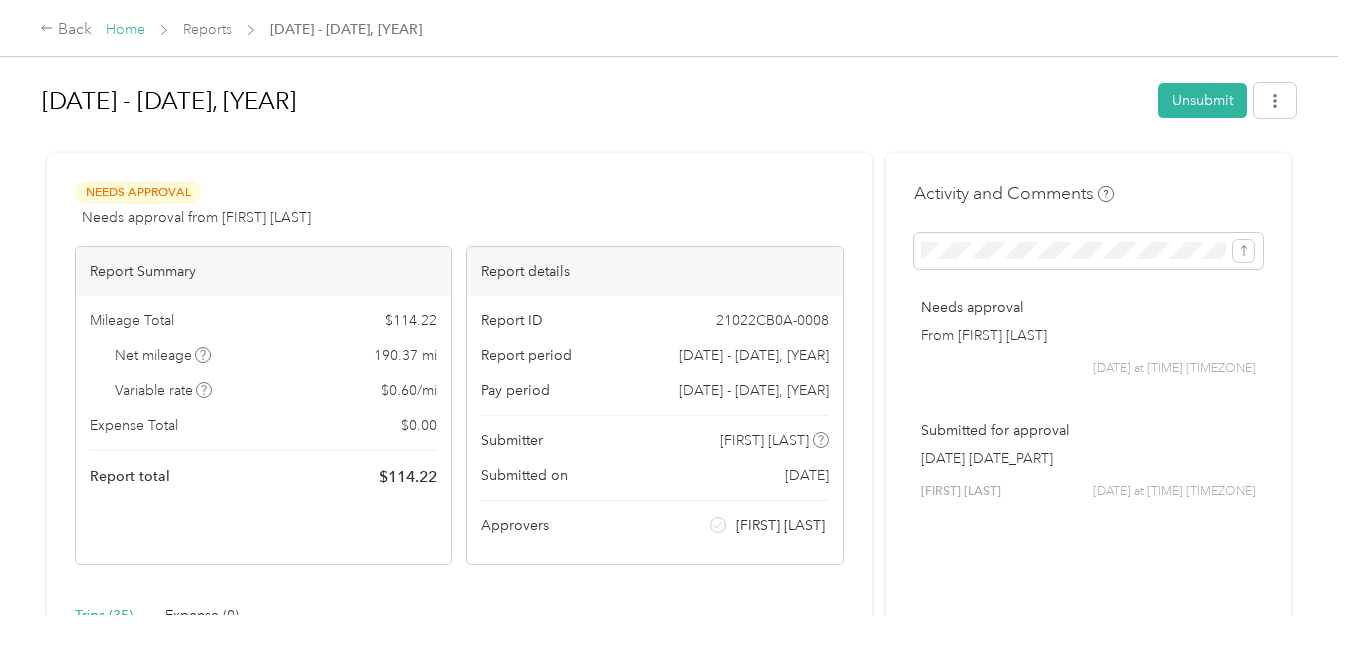 click on "Home" at bounding box center (125, 29) 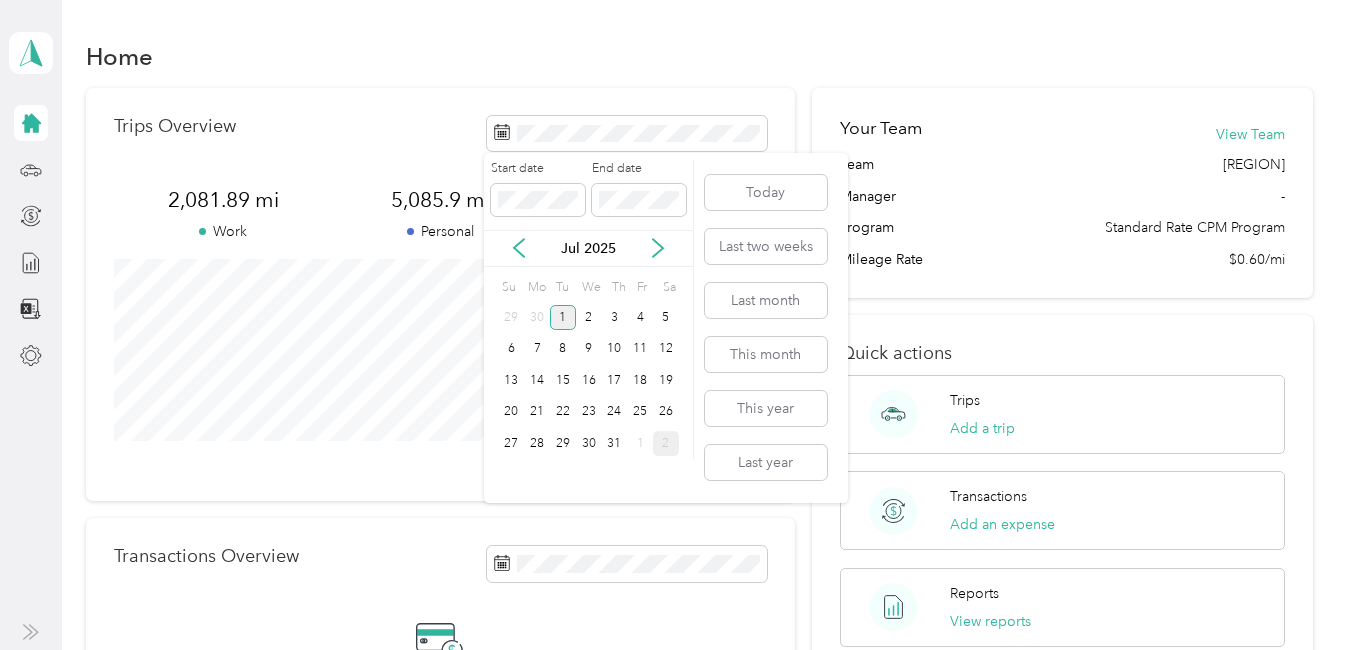 click on "1" at bounding box center [563, 317] 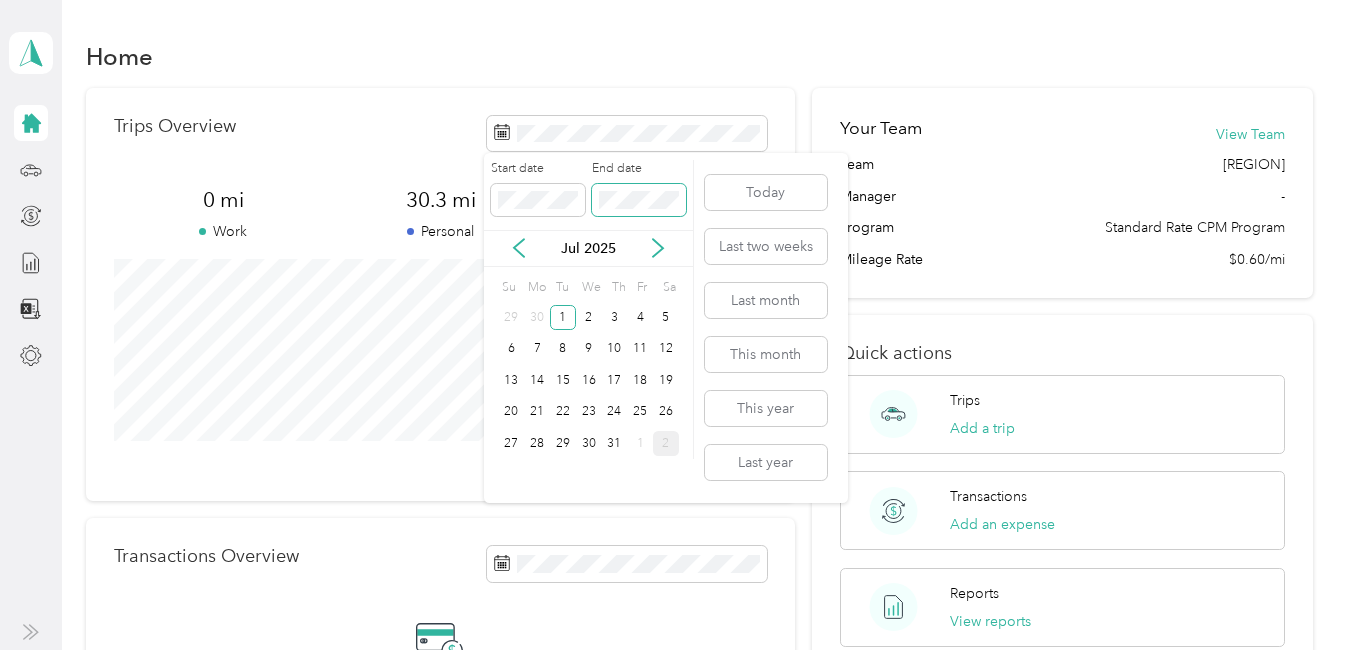 click at bounding box center [639, 200] 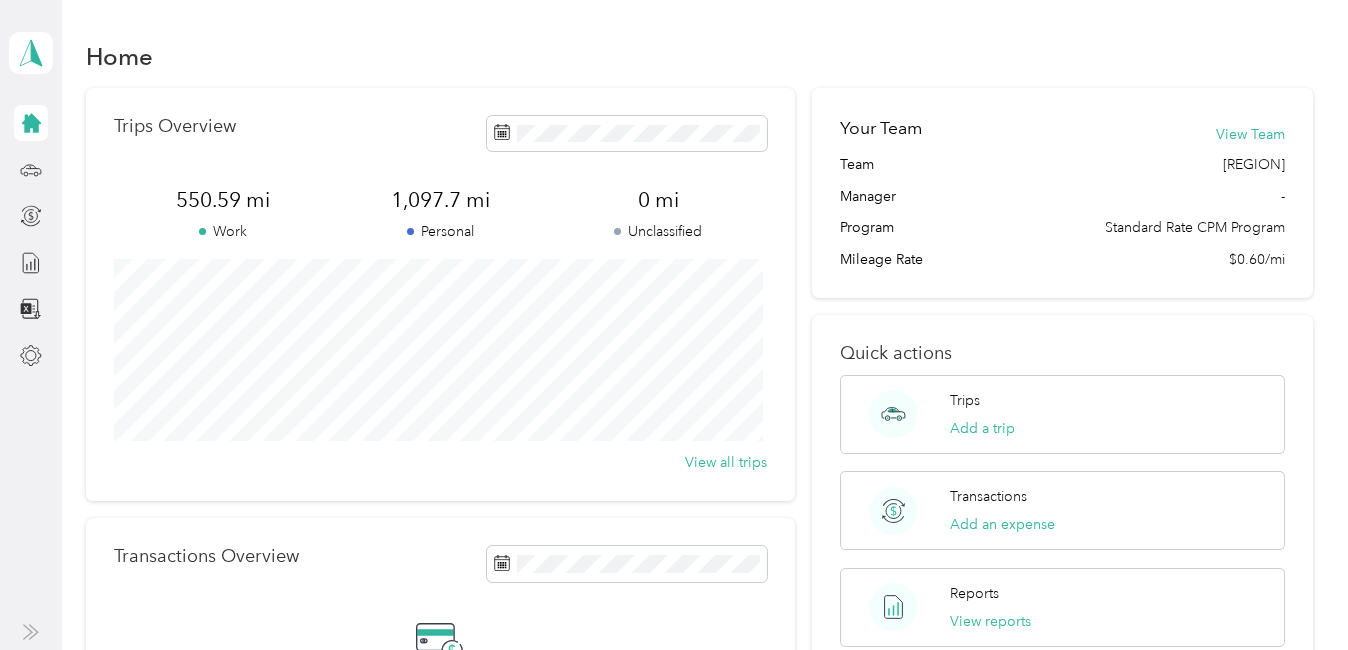 click on "Trips Overview" at bounding box center [440, 133] 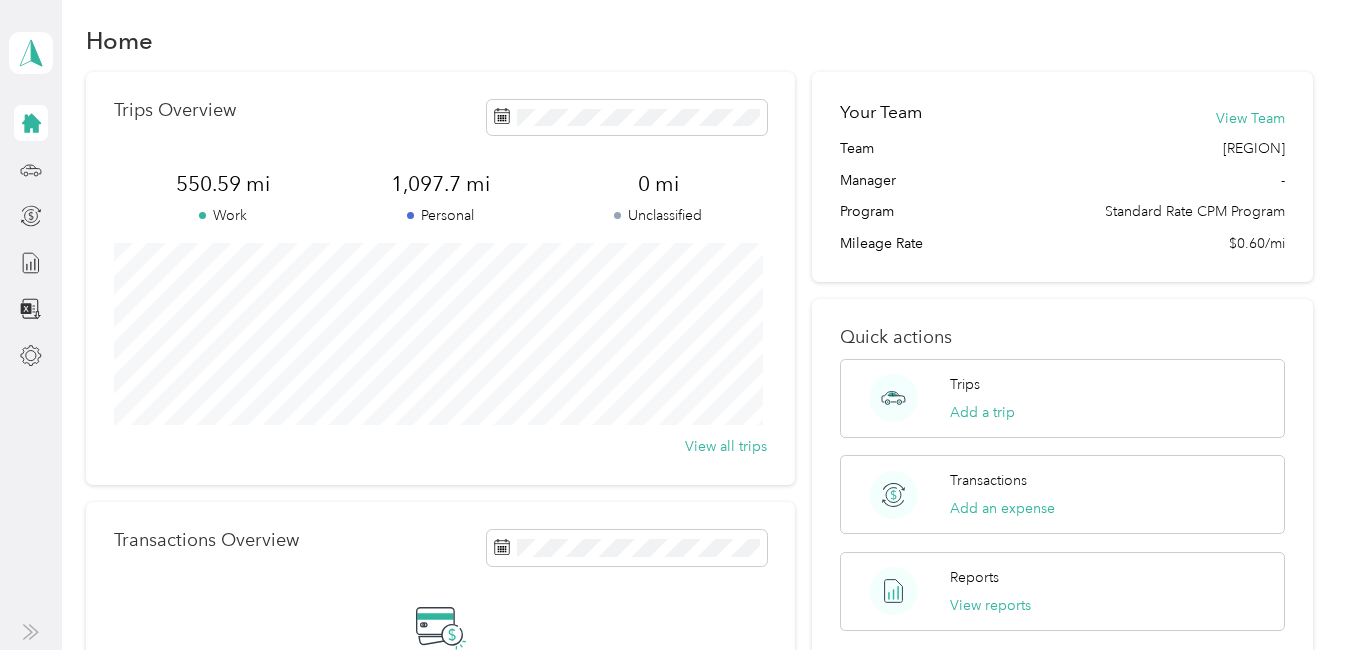 scroll, scrollTop: 0, scrollLeft: 0, axis: both 